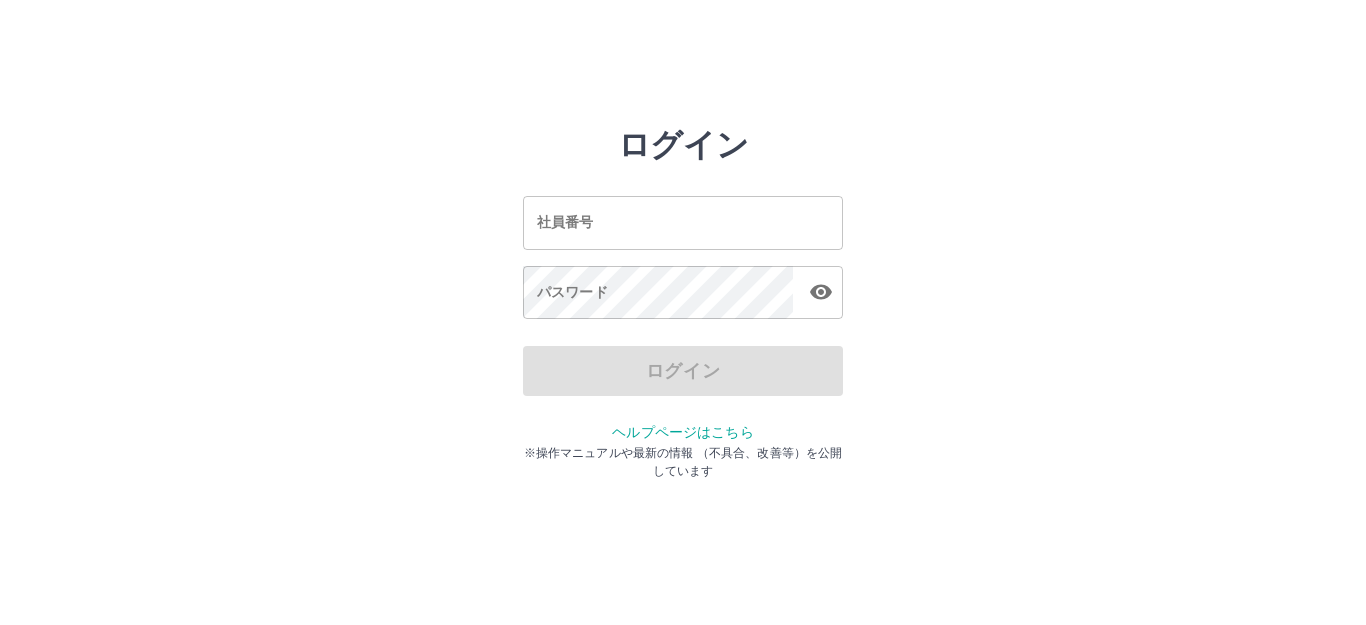 scroll, scrollTop: 0, scrollLeft: 0, axis: both 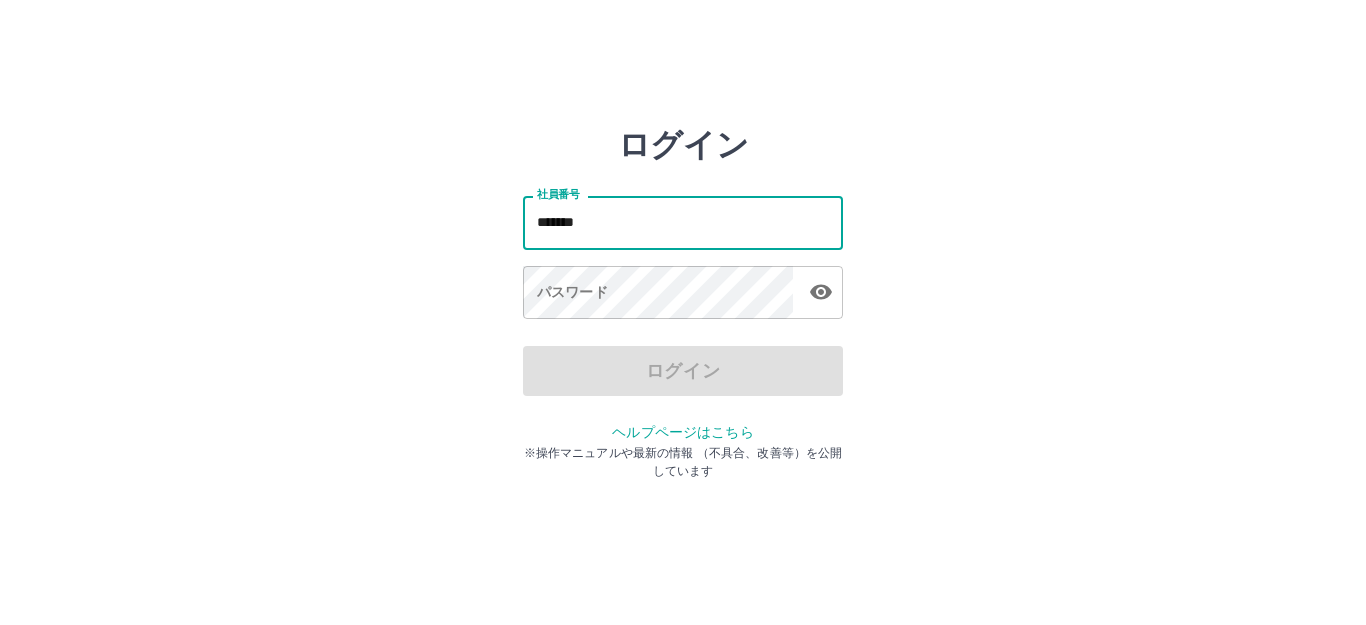 type on "*******" 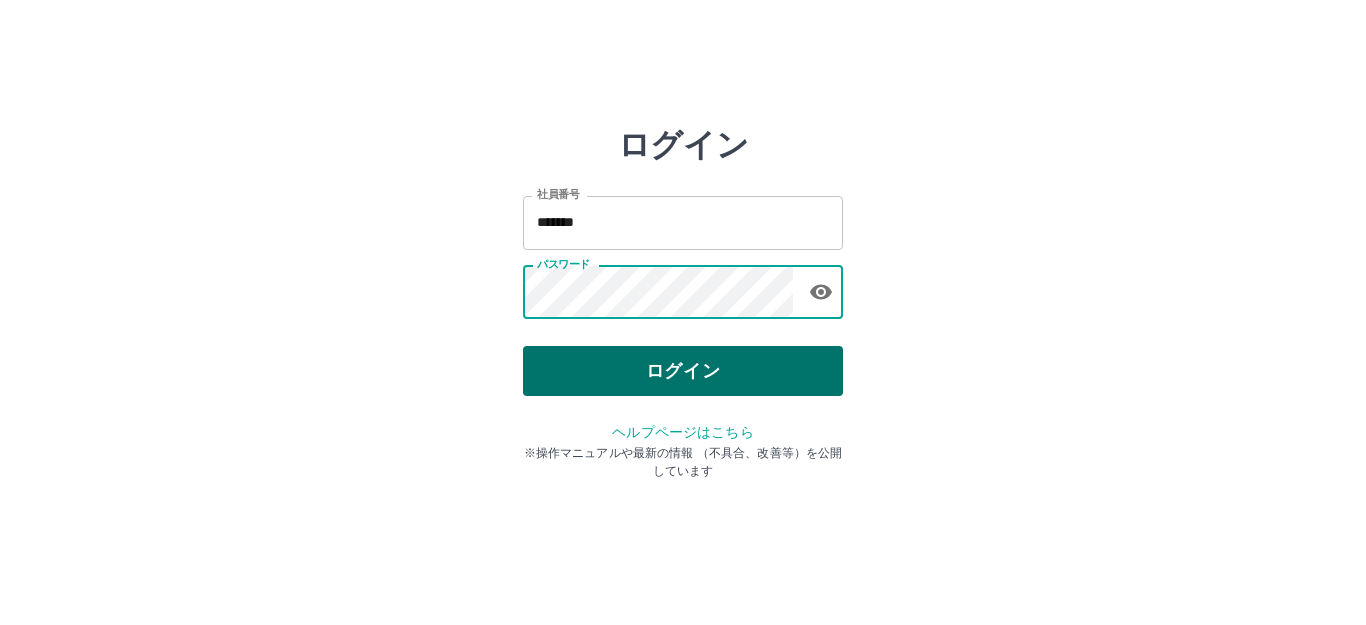 click on "ログイン" at bounding box center (683, 371) 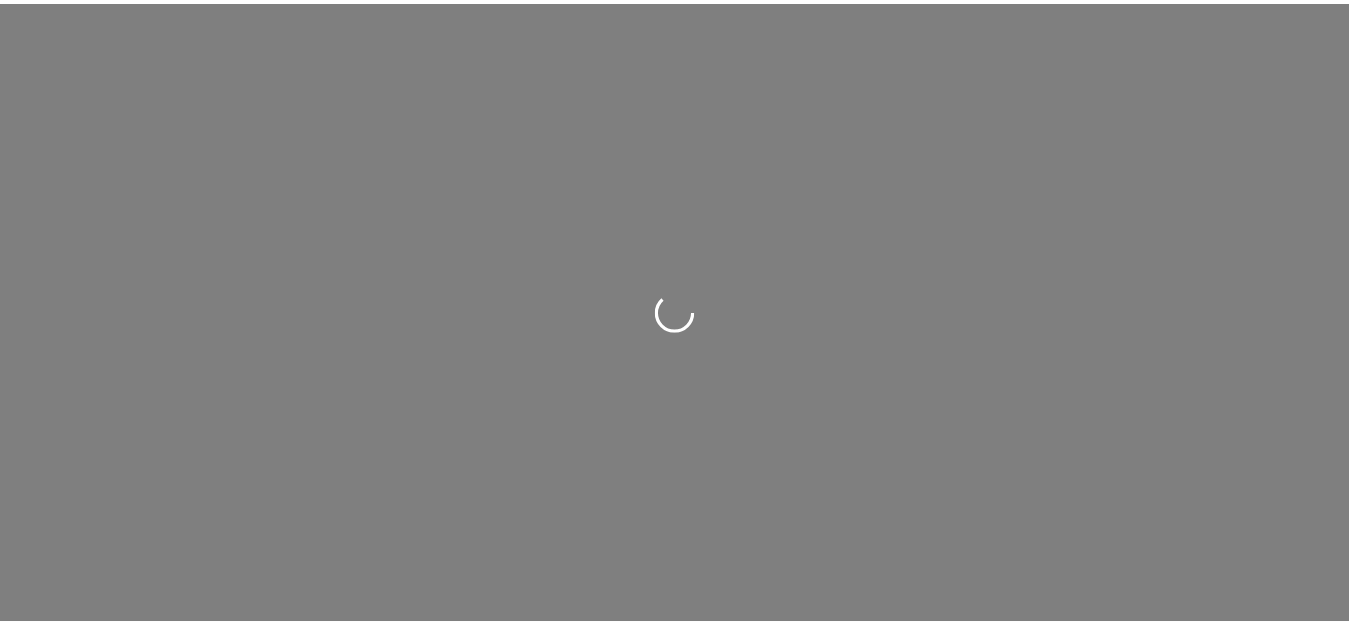 scroll, scrollTop: 0, scrollLeft: 0, axis: both 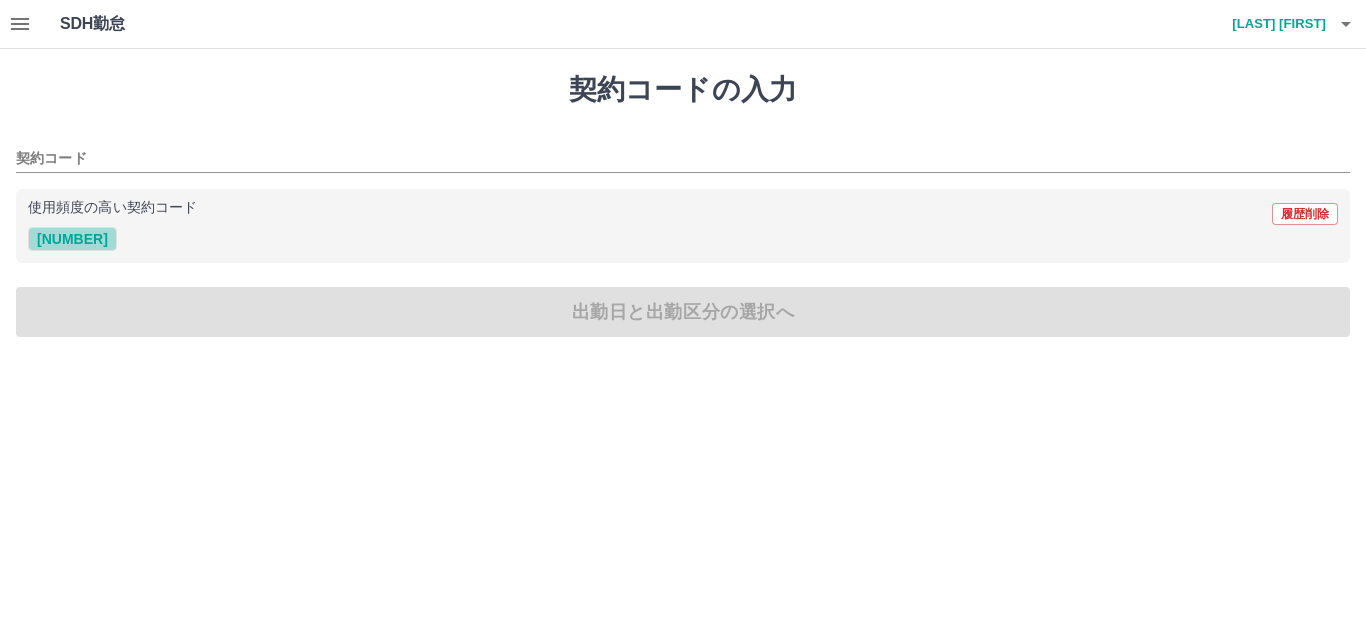 click on "[NUMBER]" at bounding box center (72, 239) 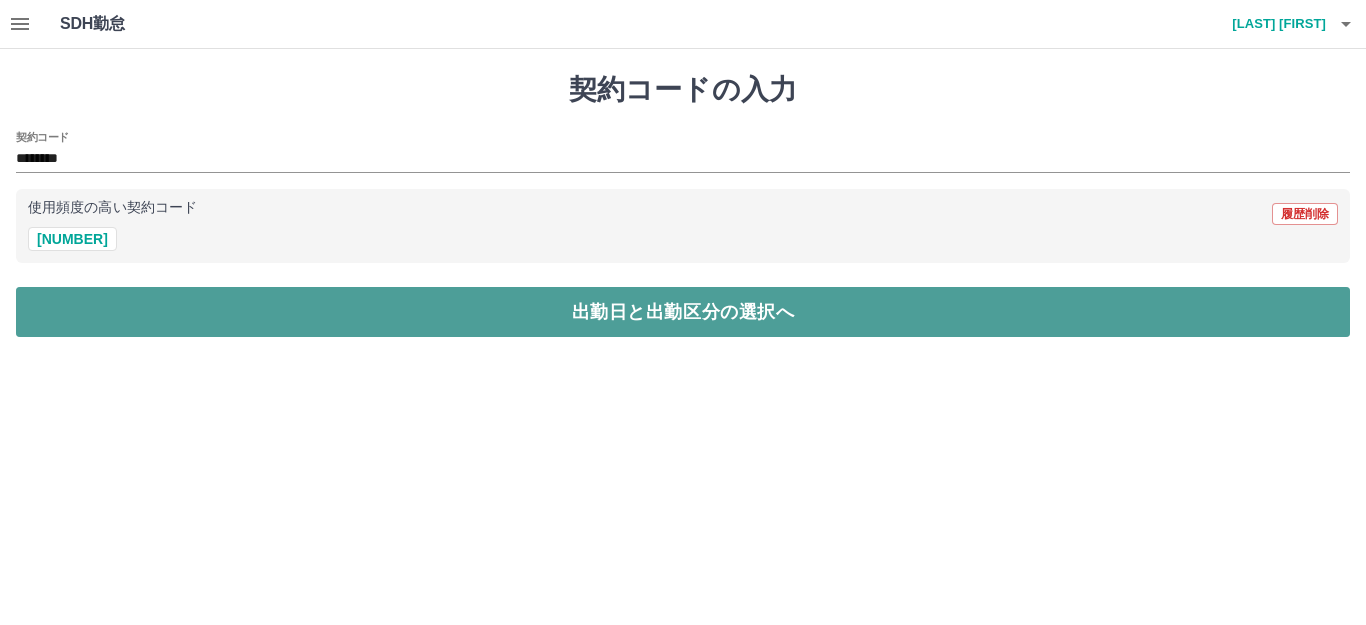 click on "出勤日と出勤区分の選択へ" at bounding box center (683, 312) 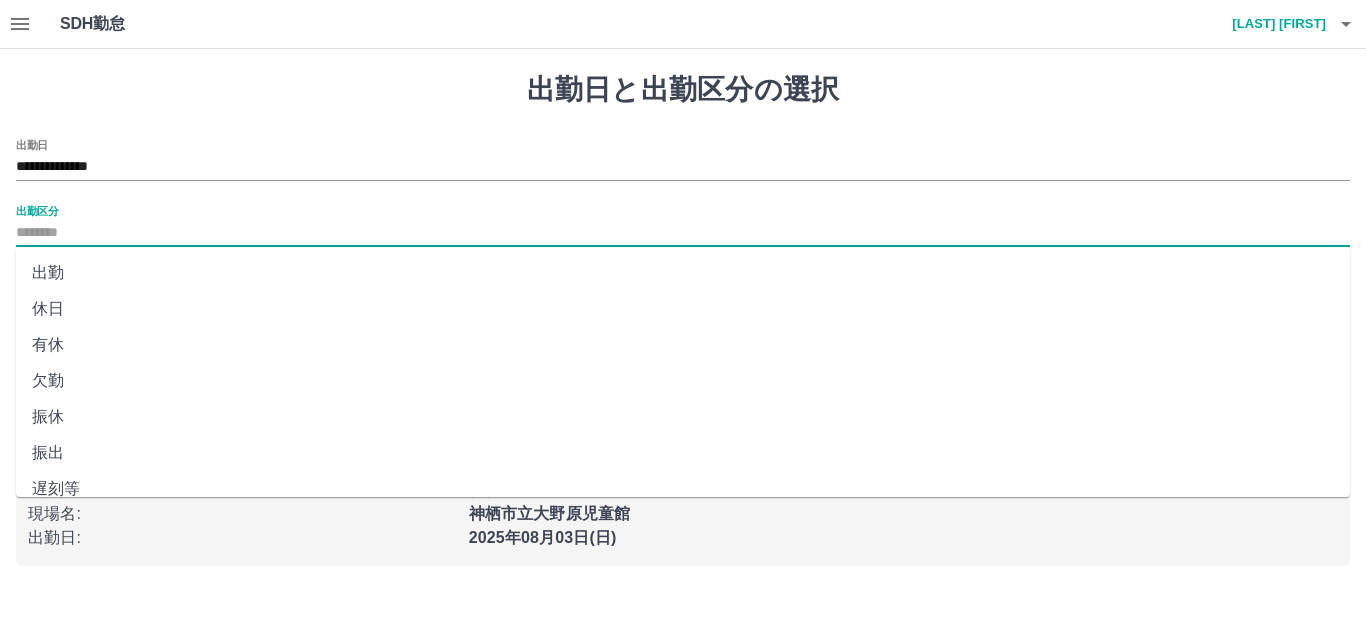 click on "出勤区分" at bounding box center (683, 233) 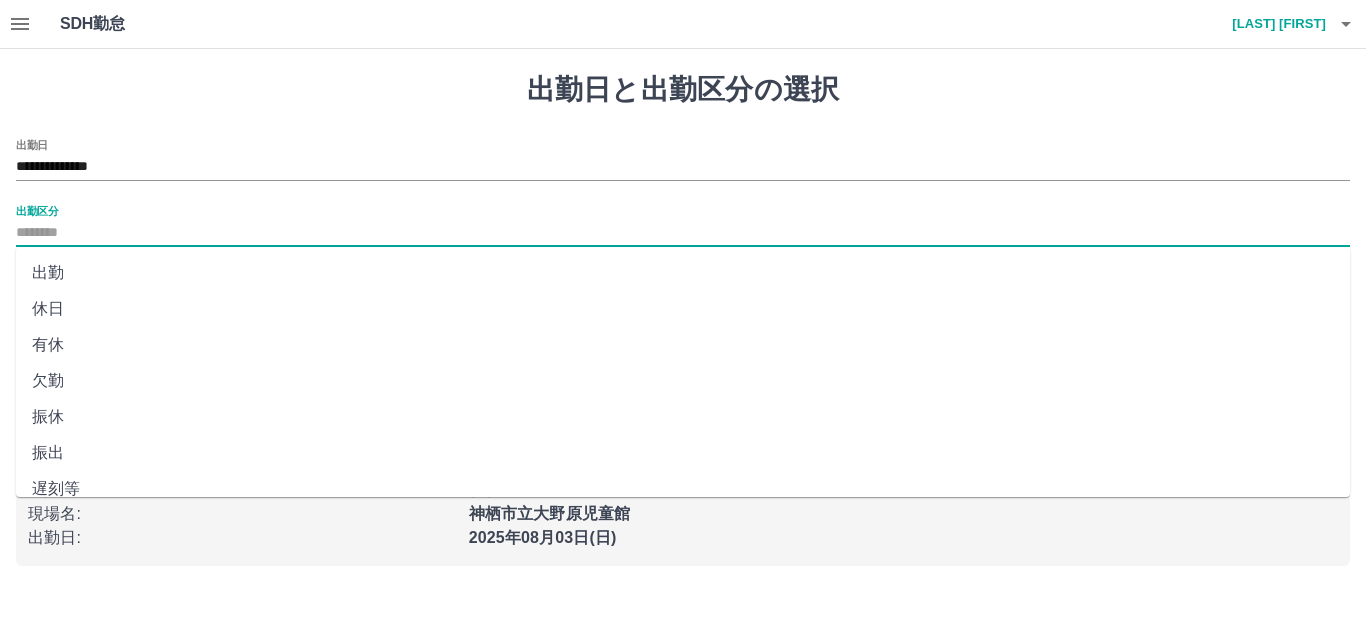 click on "出勤" at bounding box center (683, 273) 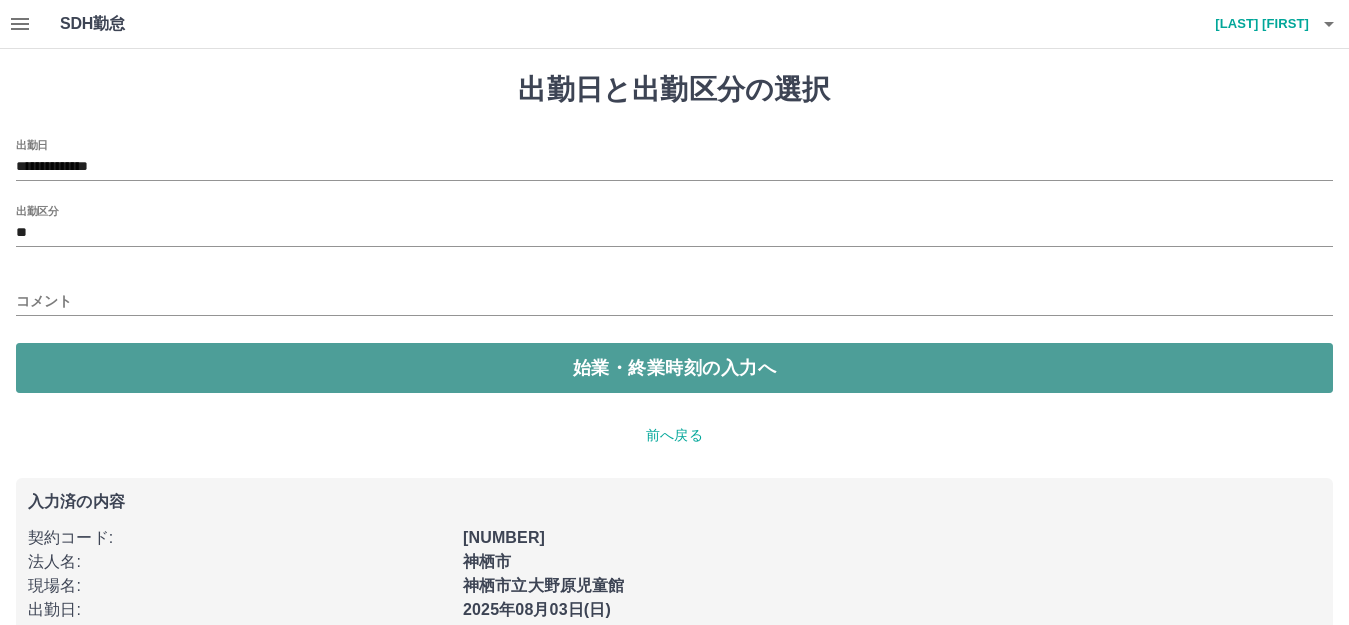 click on "始業・終業時刻の入力へ" at bounding box center (674, 368) 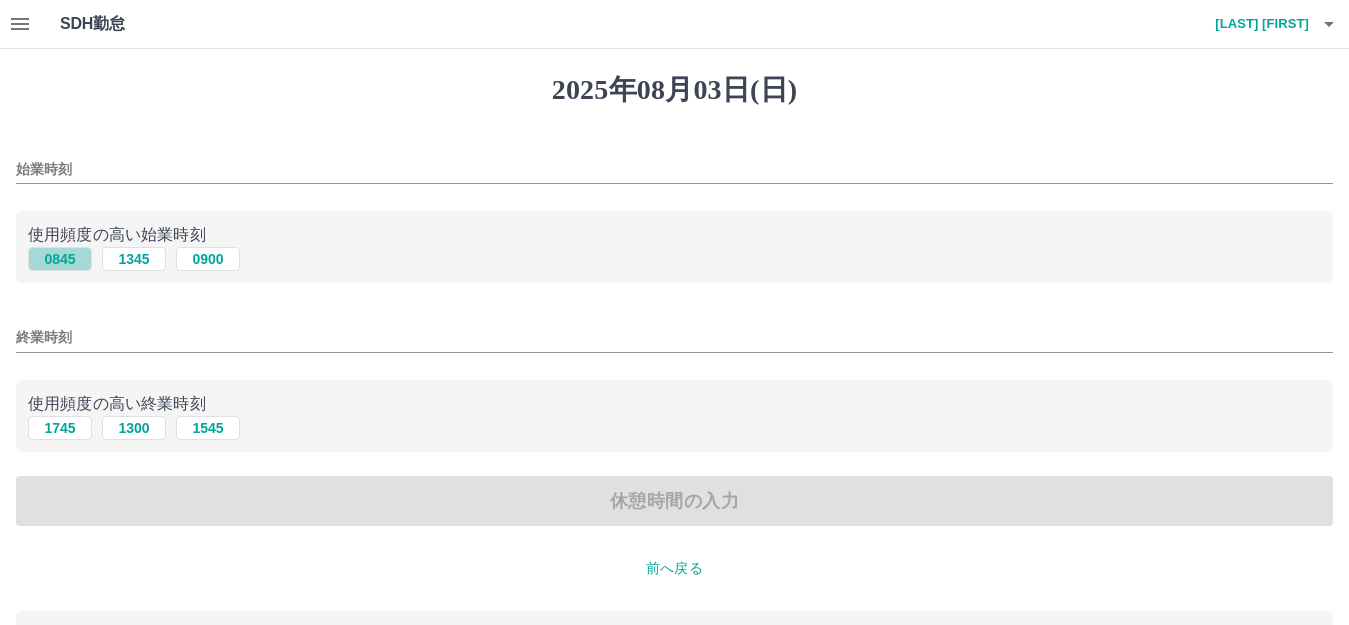click on "0845" at bounding box center [60, 259] 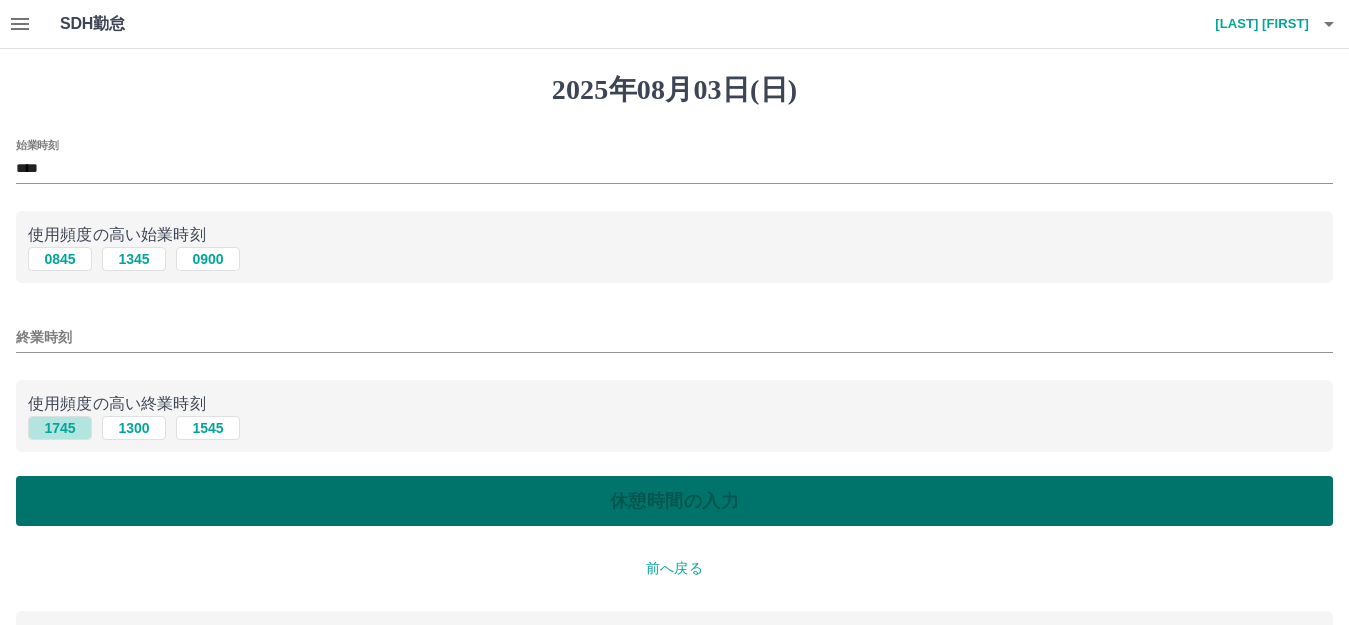 drag, startPoint x: 64, startPoint y: 421, endPoint x: 73, endPoint y: 494, distance: 73.552704 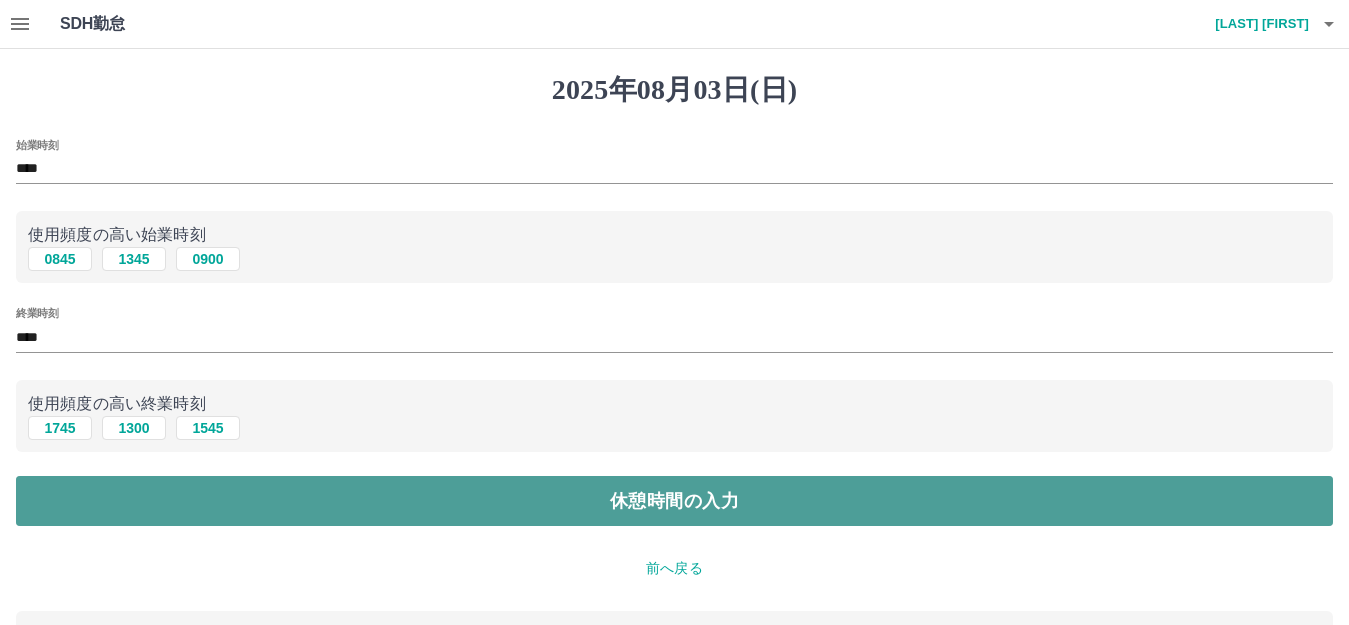 click on "休憩時間の入力" at bounding box center [674, 501] 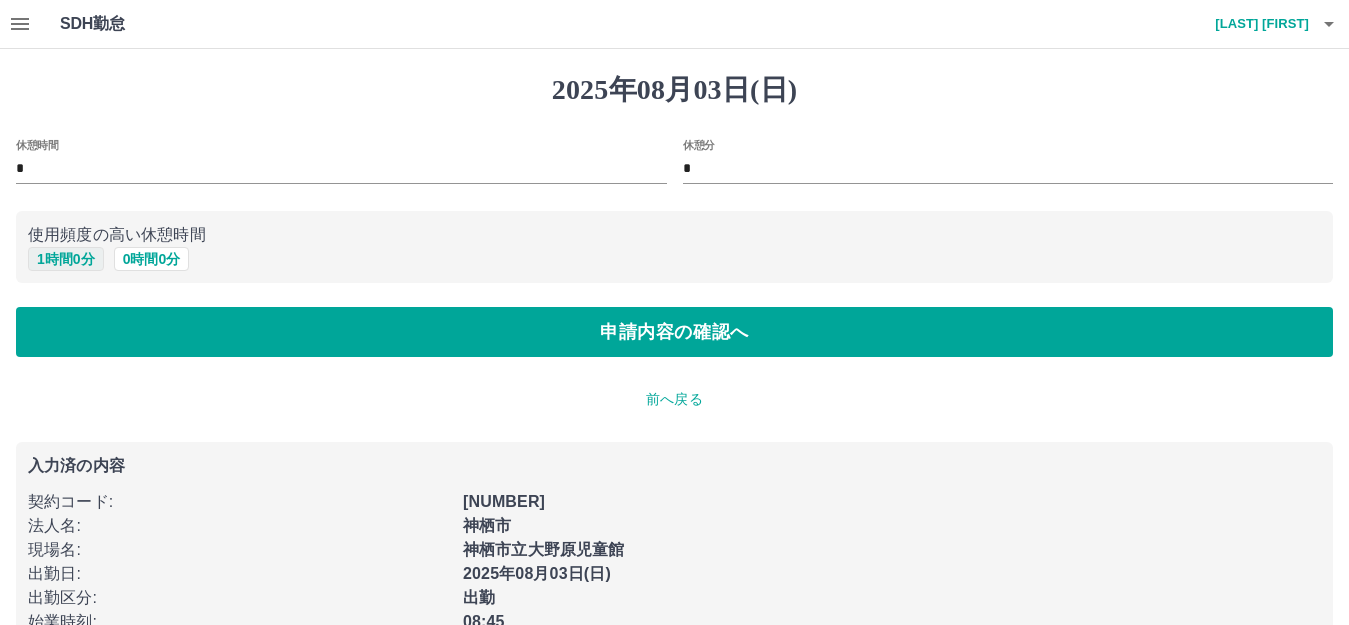 click on "1 時間 0 分" at bounding box center (66, 259) 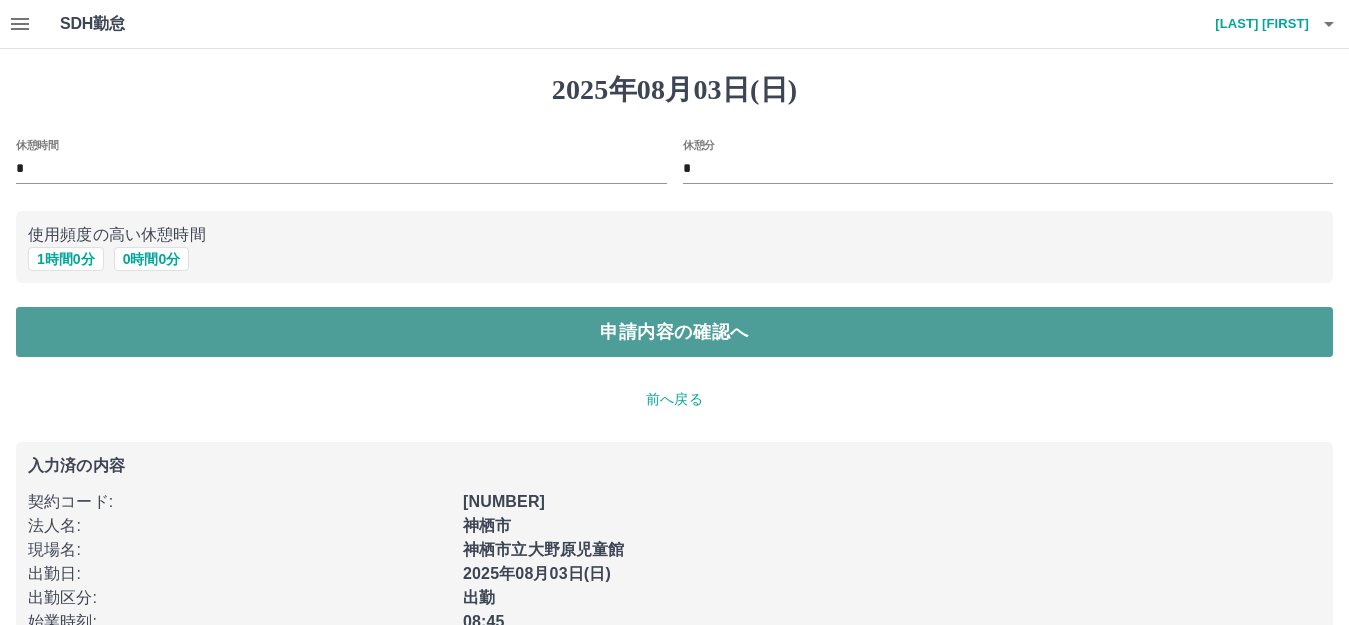 click on "申請内容の確認へ" at bounding box center (674, 332) 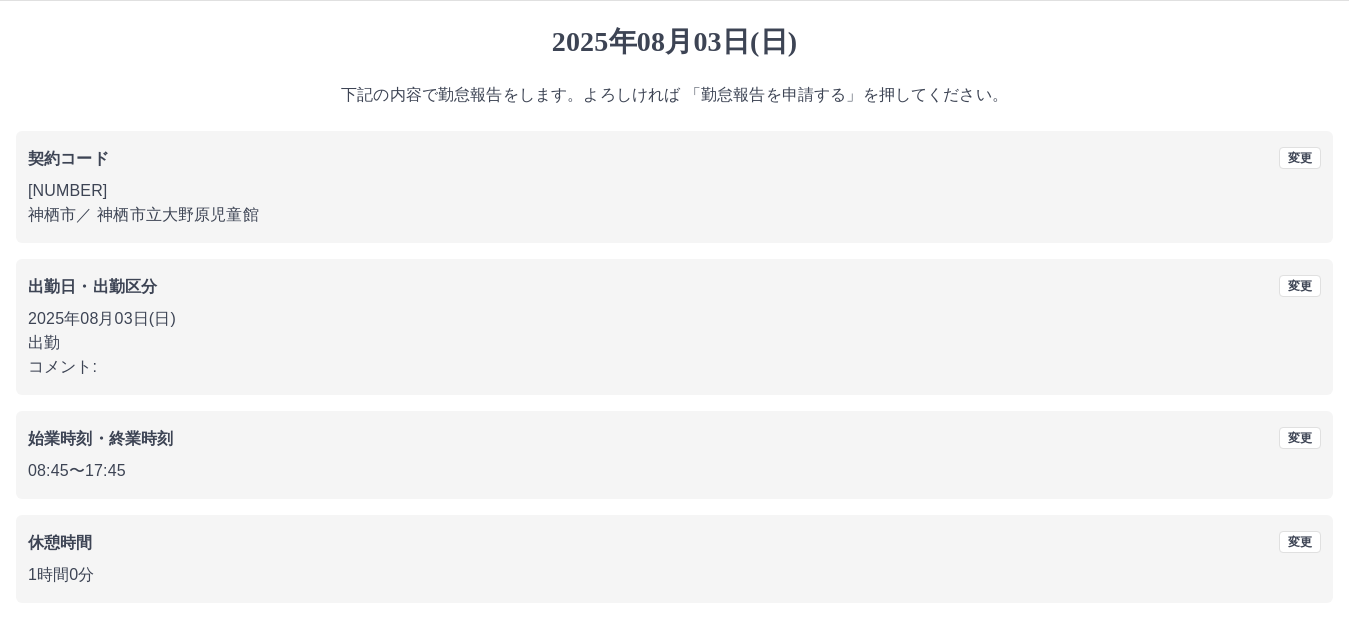 scroll, scrollTop: 124, scrollLeft: 0, axis: vertical 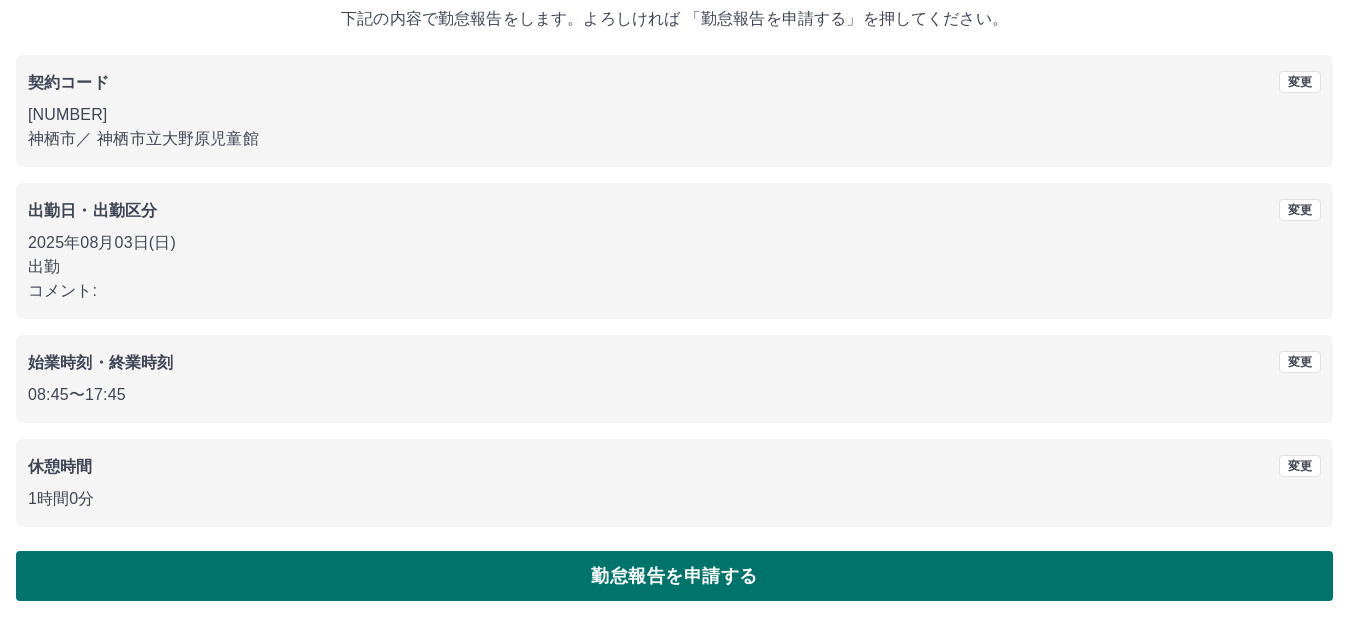 click on "勤怠報告を申請する" at bounding box center (674, 576) 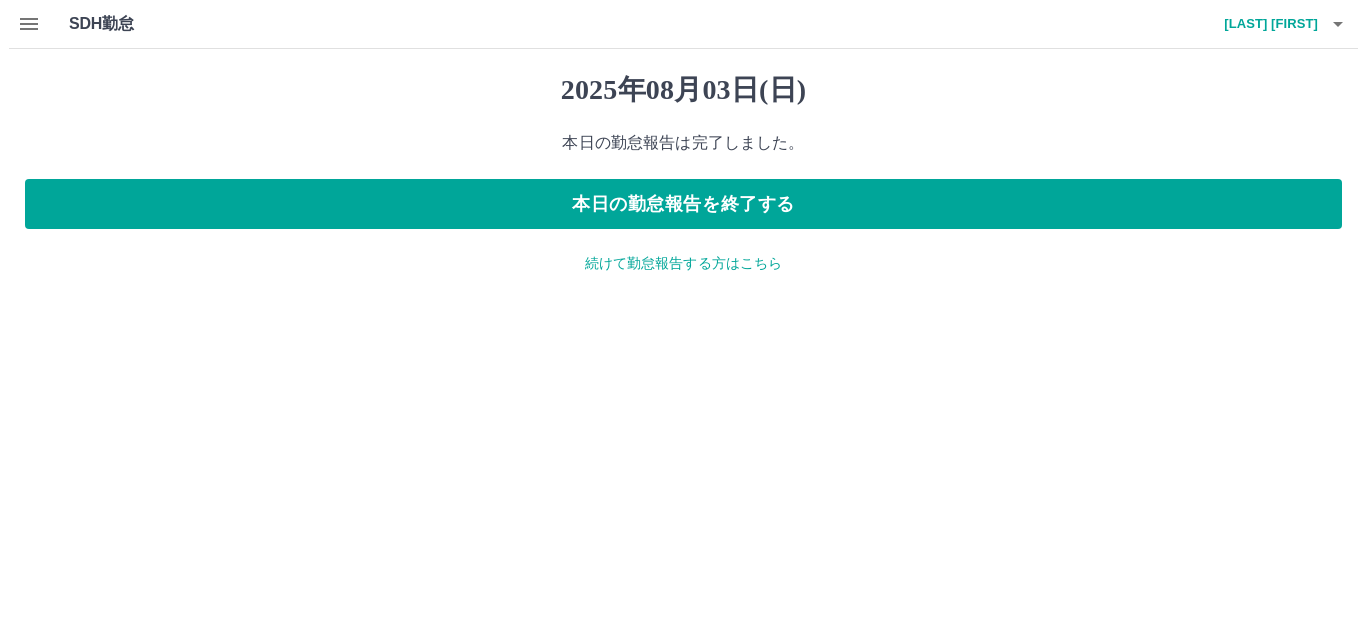 scroll, scrollTop: 0, scrollLeft: 0, axis: both 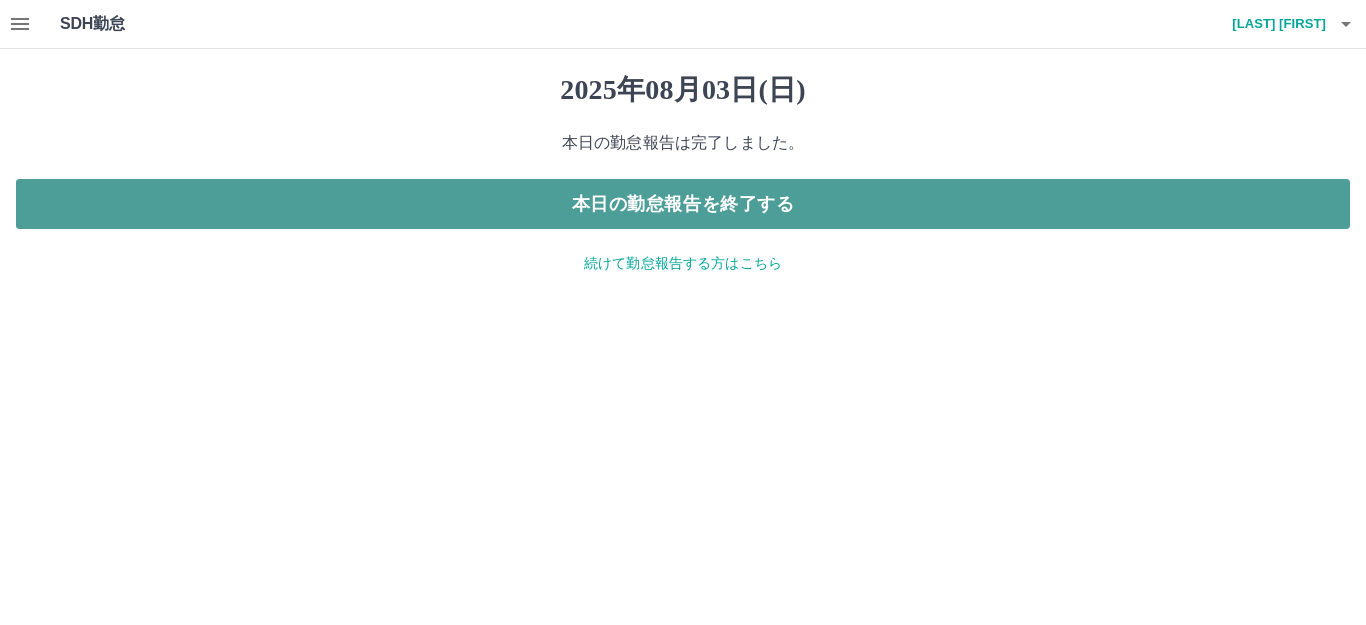 click on "本日の勤怠報告を終了する" at bounding box center (683, 204) 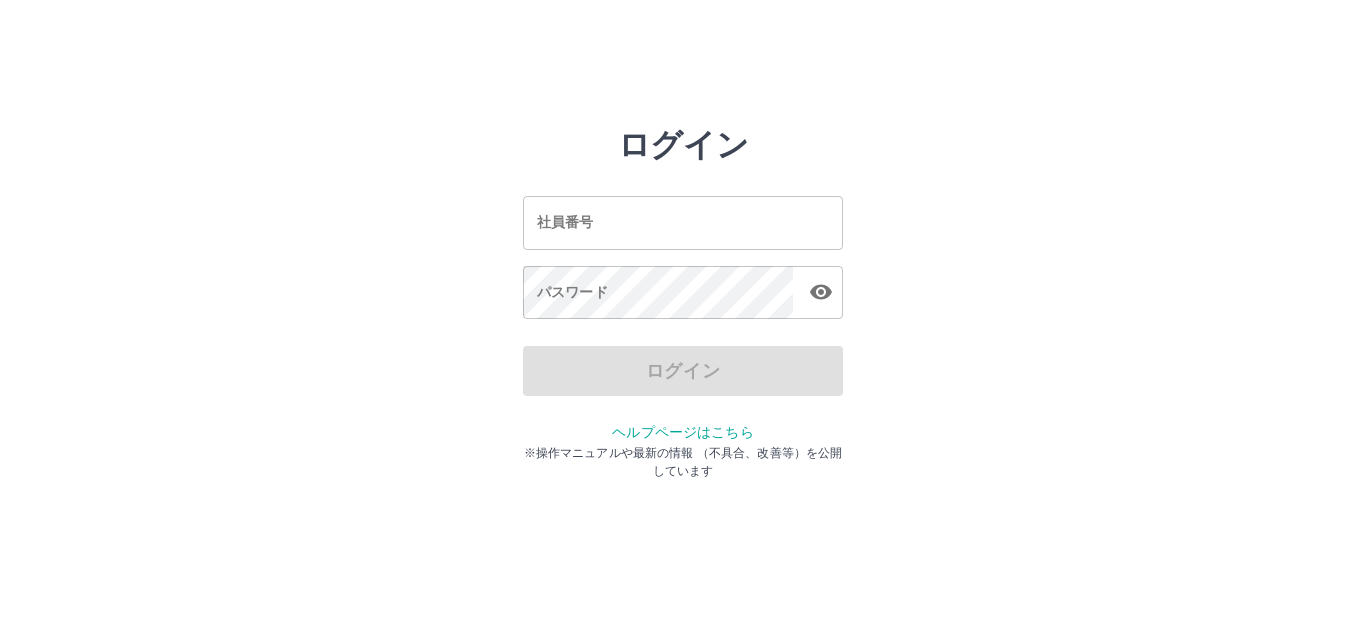 scroll, scrollTop: 0, scrollLeft: 0, axis: both 